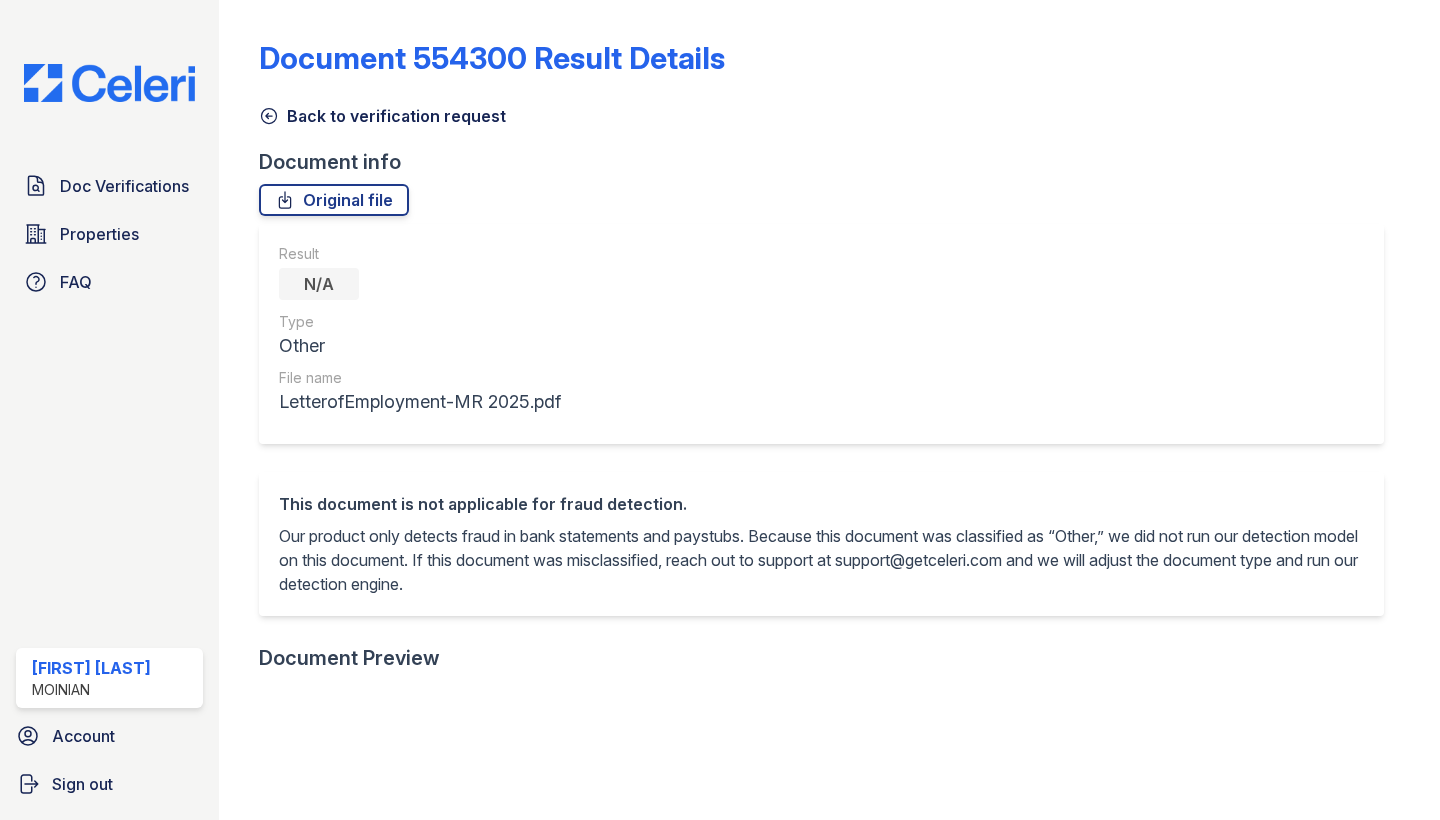 scroll, scrollTop: 0, scrollLeft: 0, axis: both 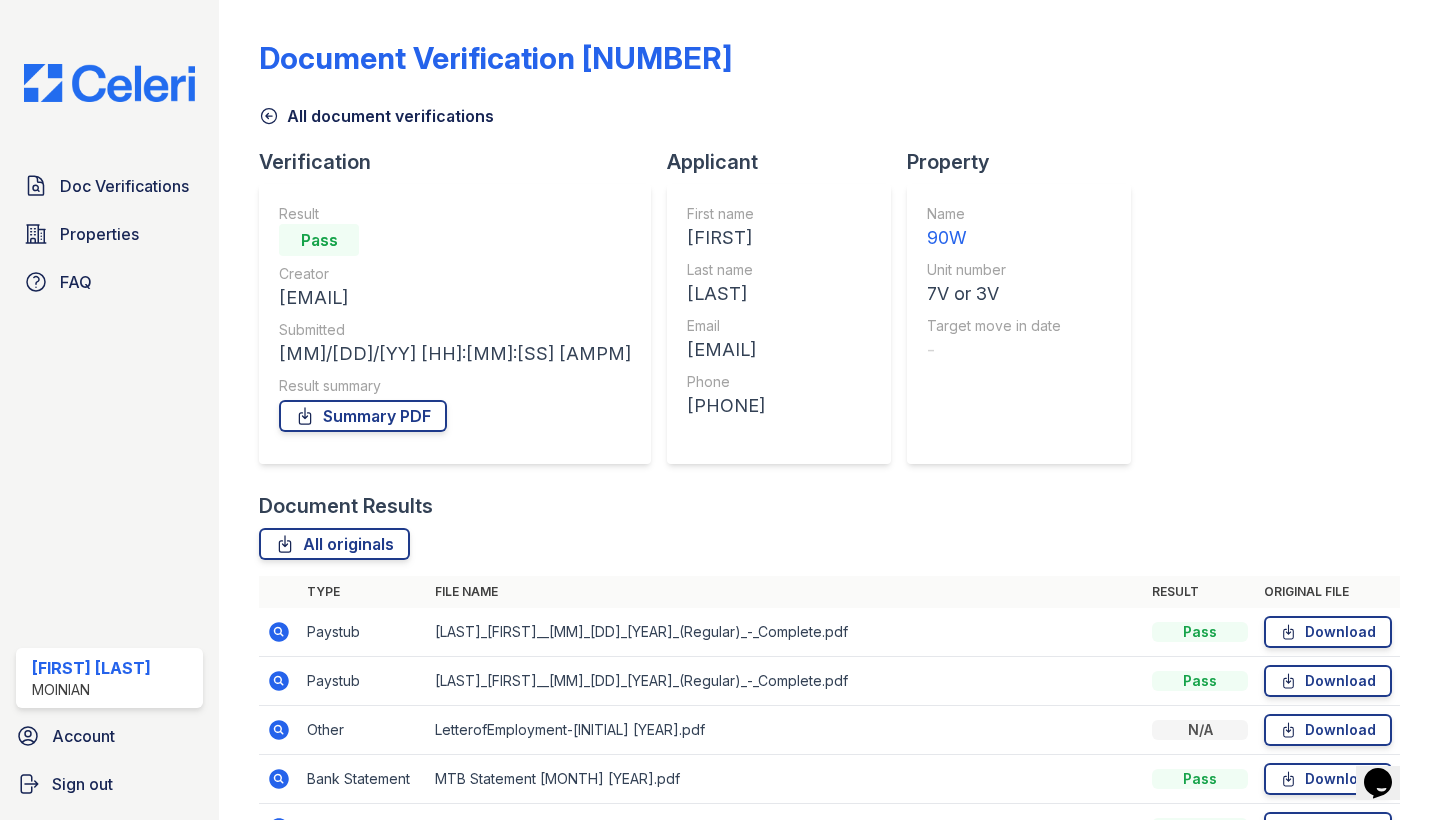 click on "marisaricottone@gmail.com" at bounding box center [726, 350] 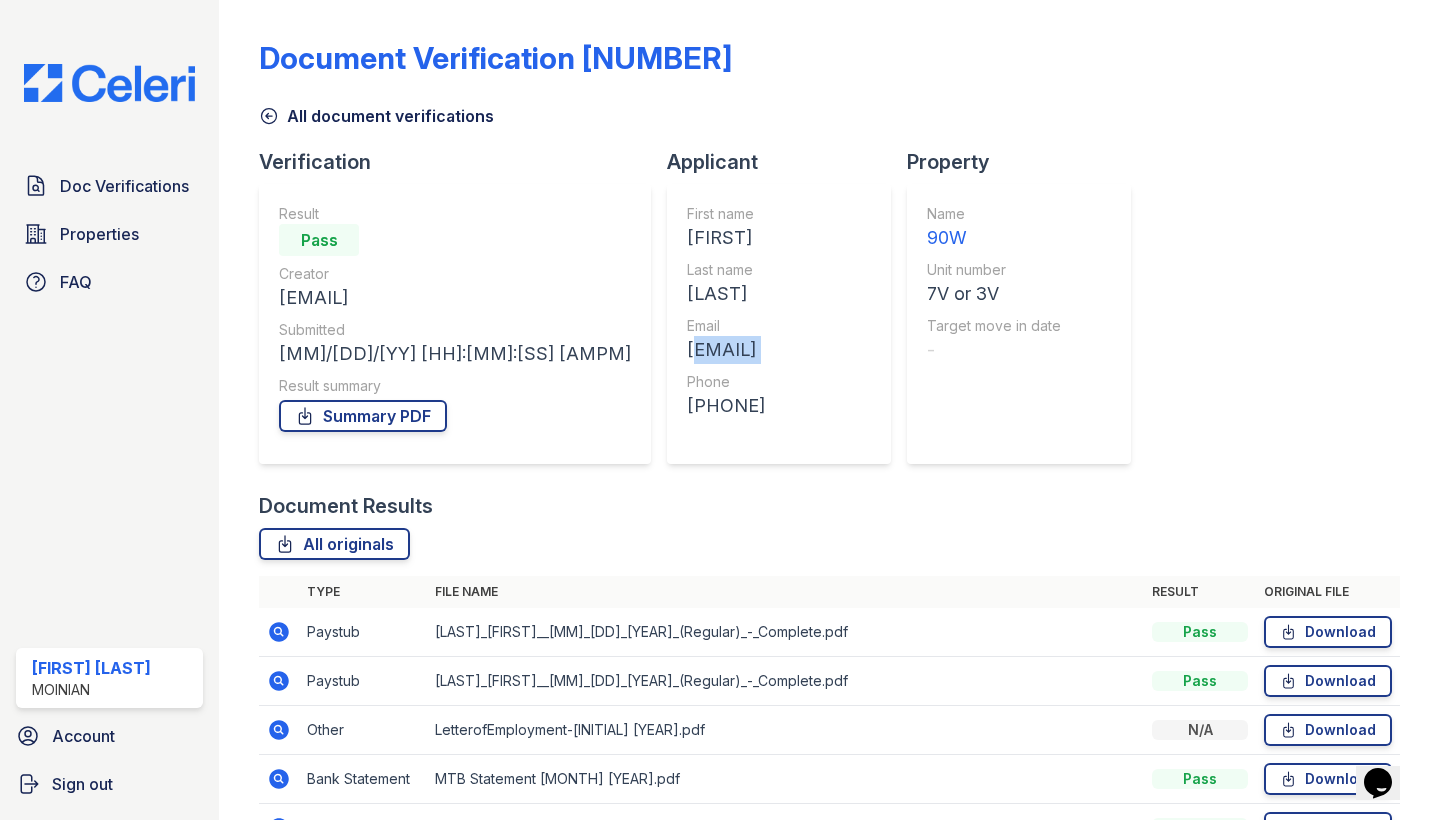 click on "marisaricottone@gmail.com" at bounding box center [726, 350] 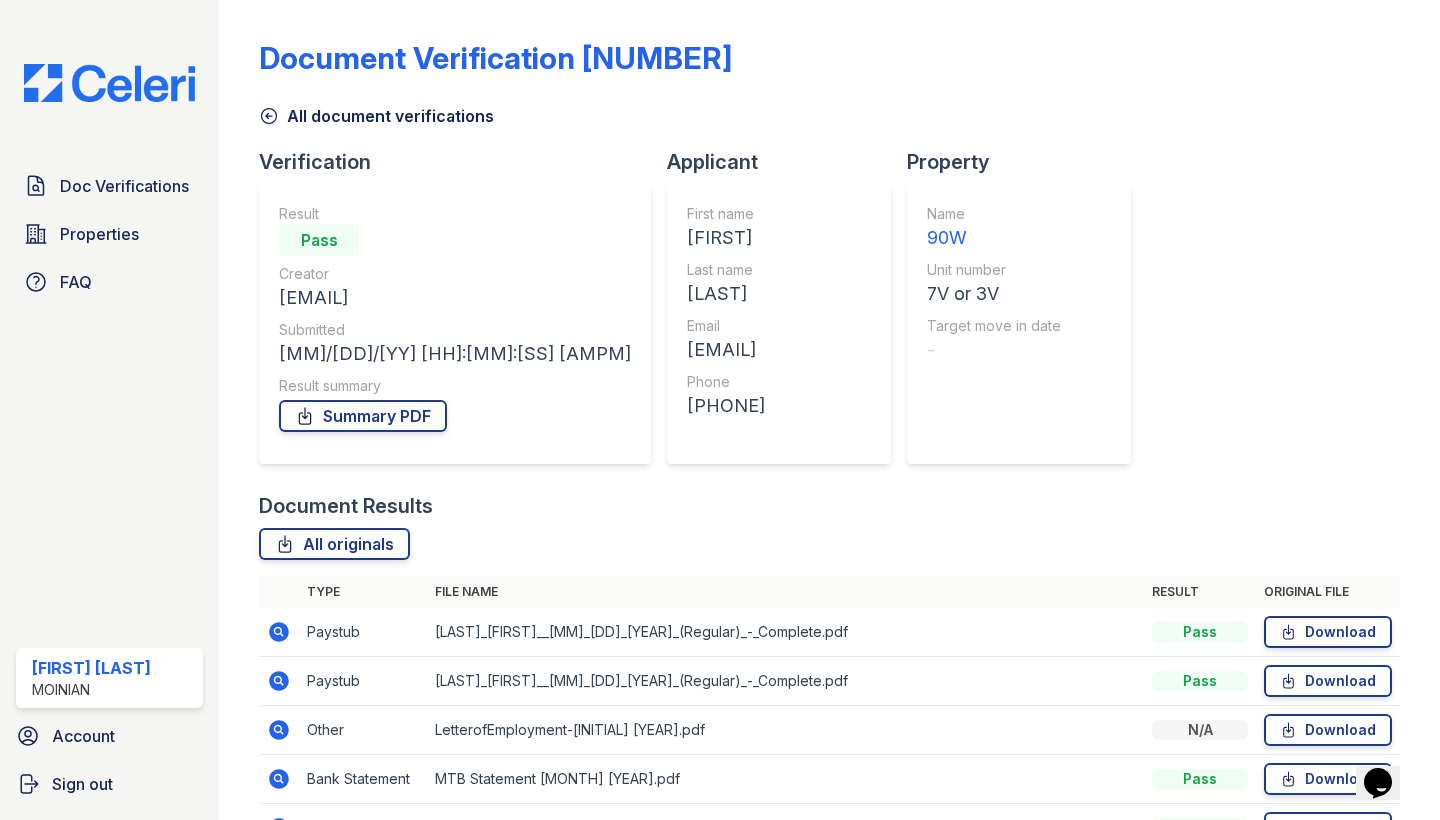 click on "+17165480319" at bounding box center (726, 406) 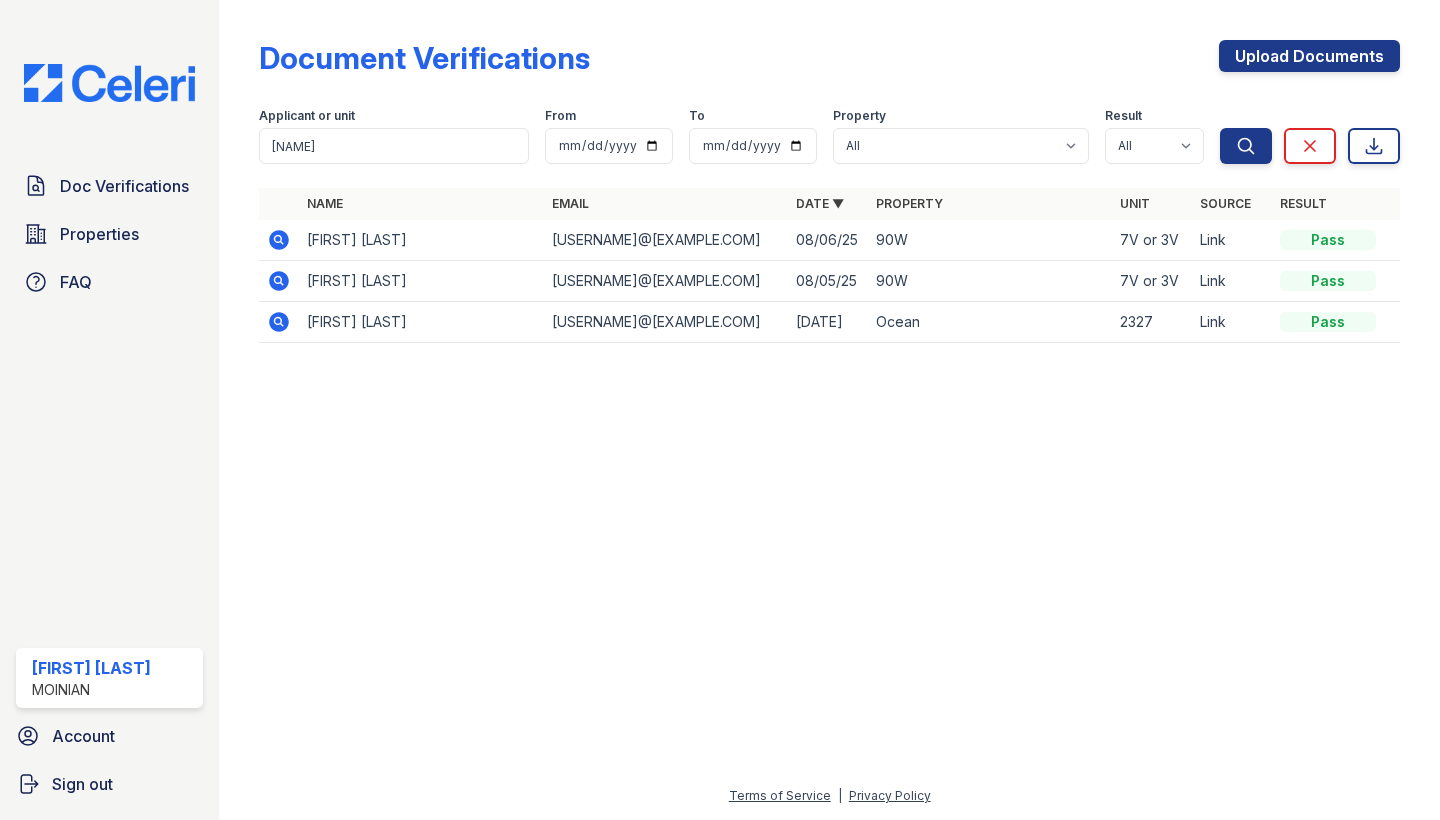 scroll, scrollTop: 0, scrollLeft: 0, axis: both 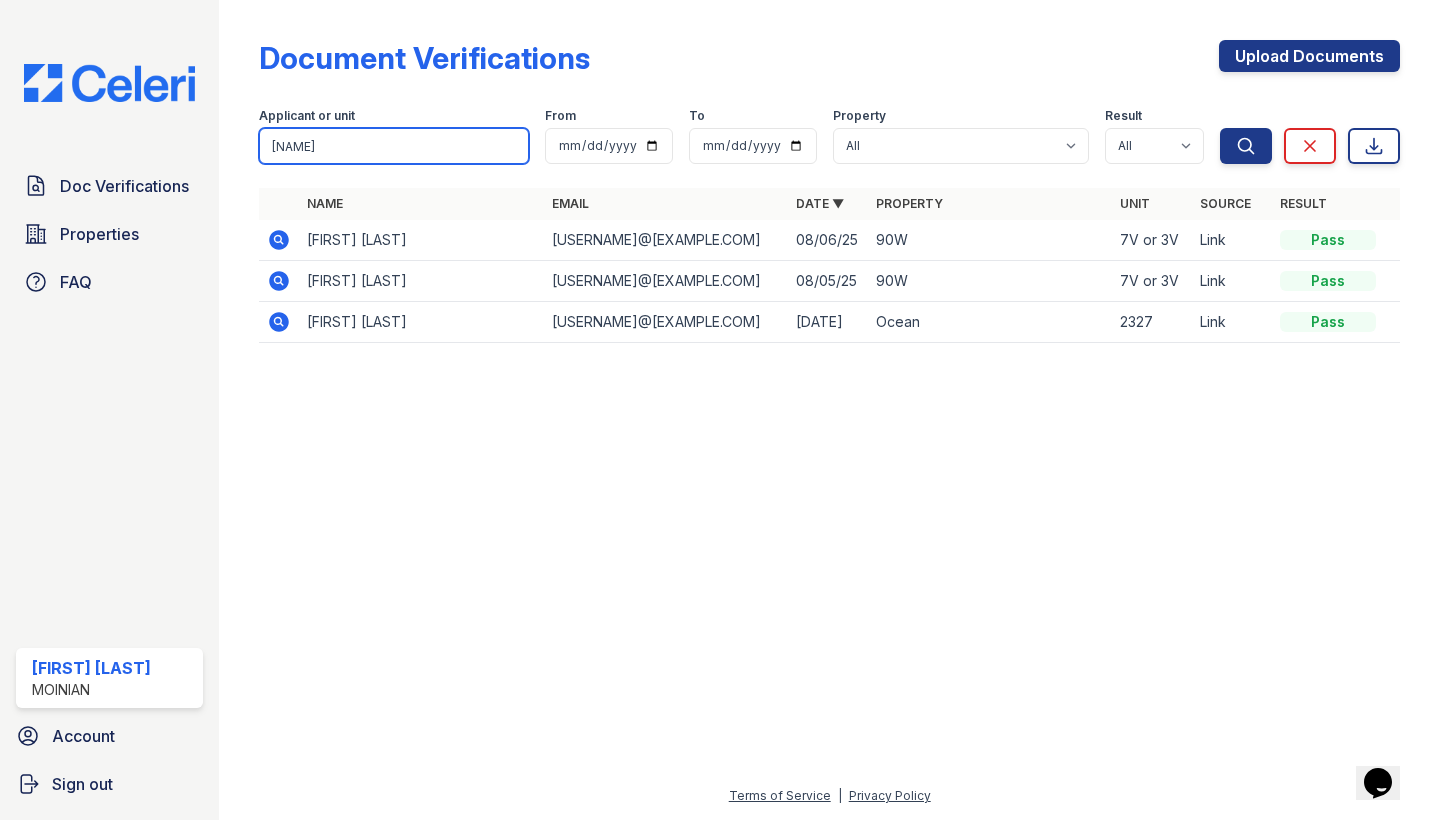 click on "marisa" at bounding box center (394, 146) 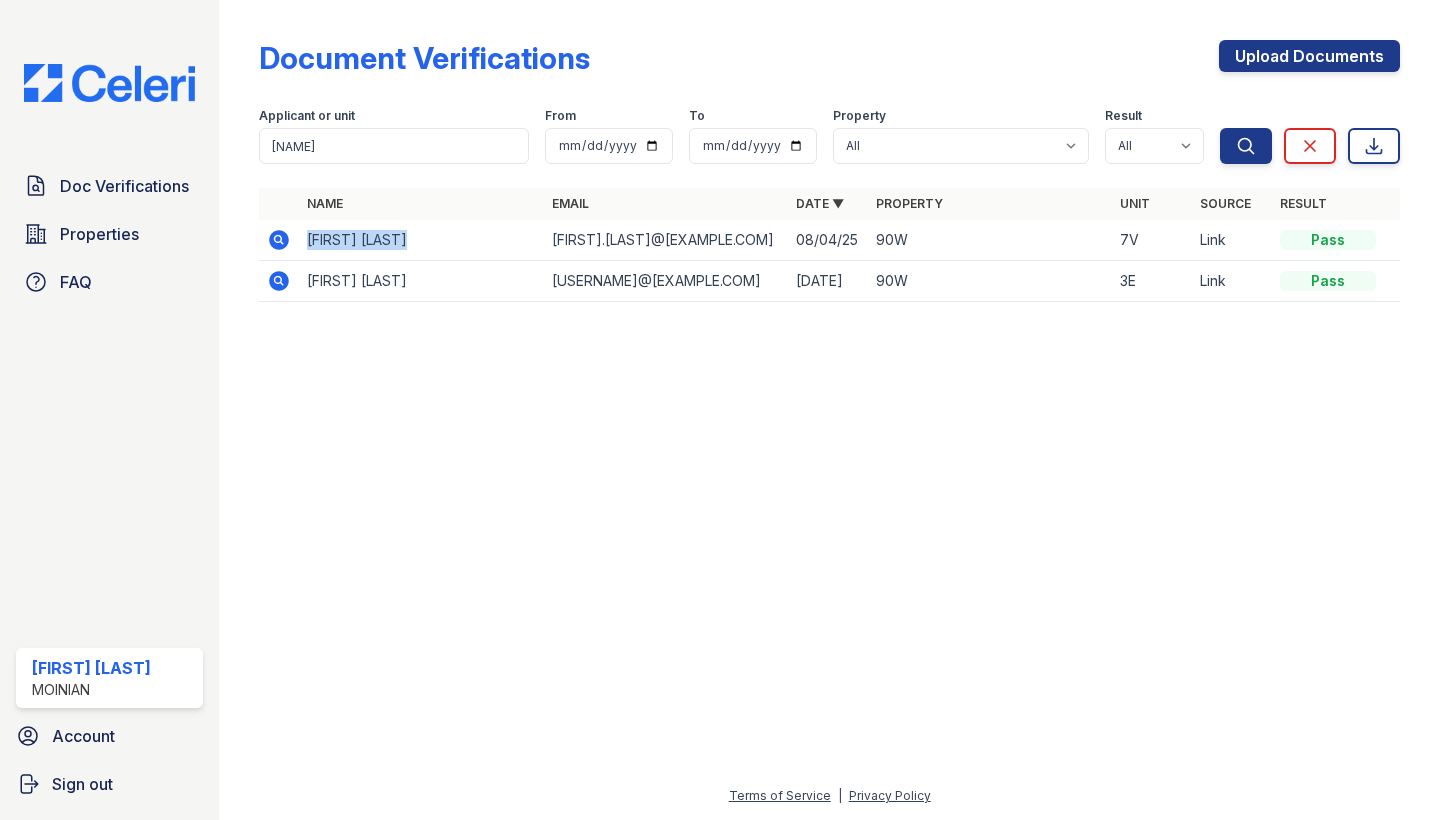 drag, startPoint x: 301, startPoint y: 242, endPoint x: 445, endPoint y: 242, distance: 144 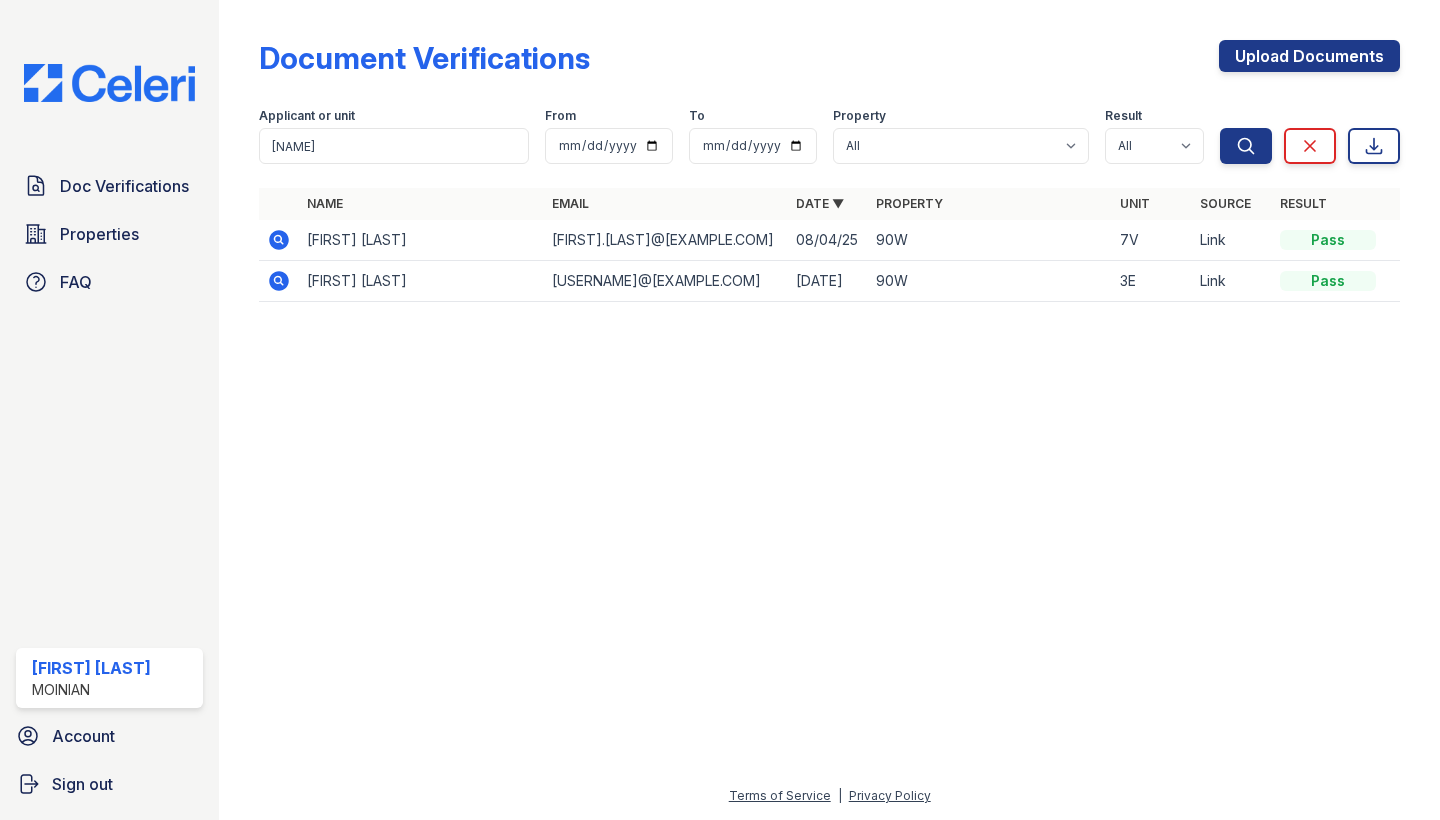 click on "[EMAIL]" at bounding box center [666, 240] 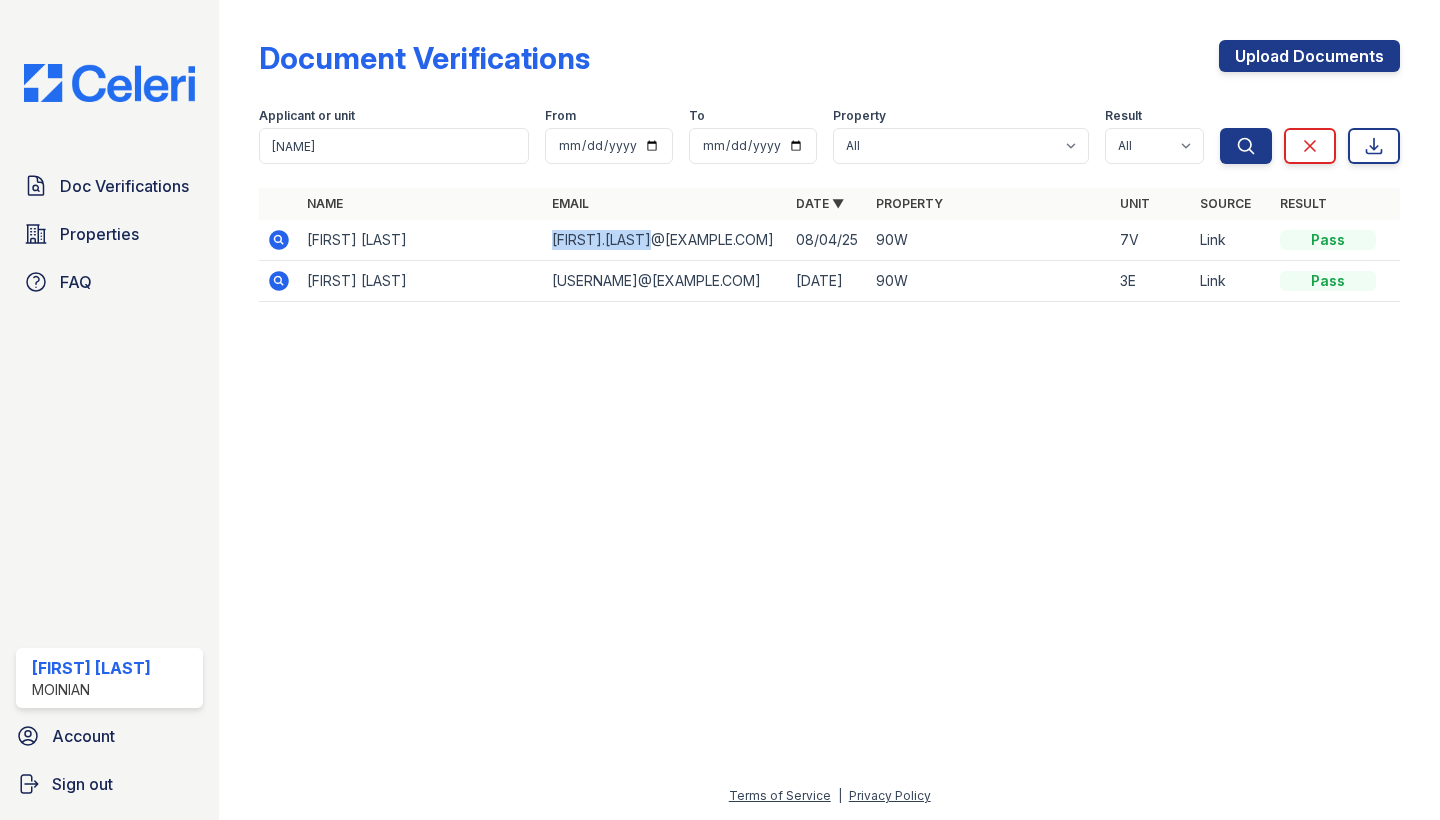 click on "[EMAIL]" at bounding box center (666, 240) 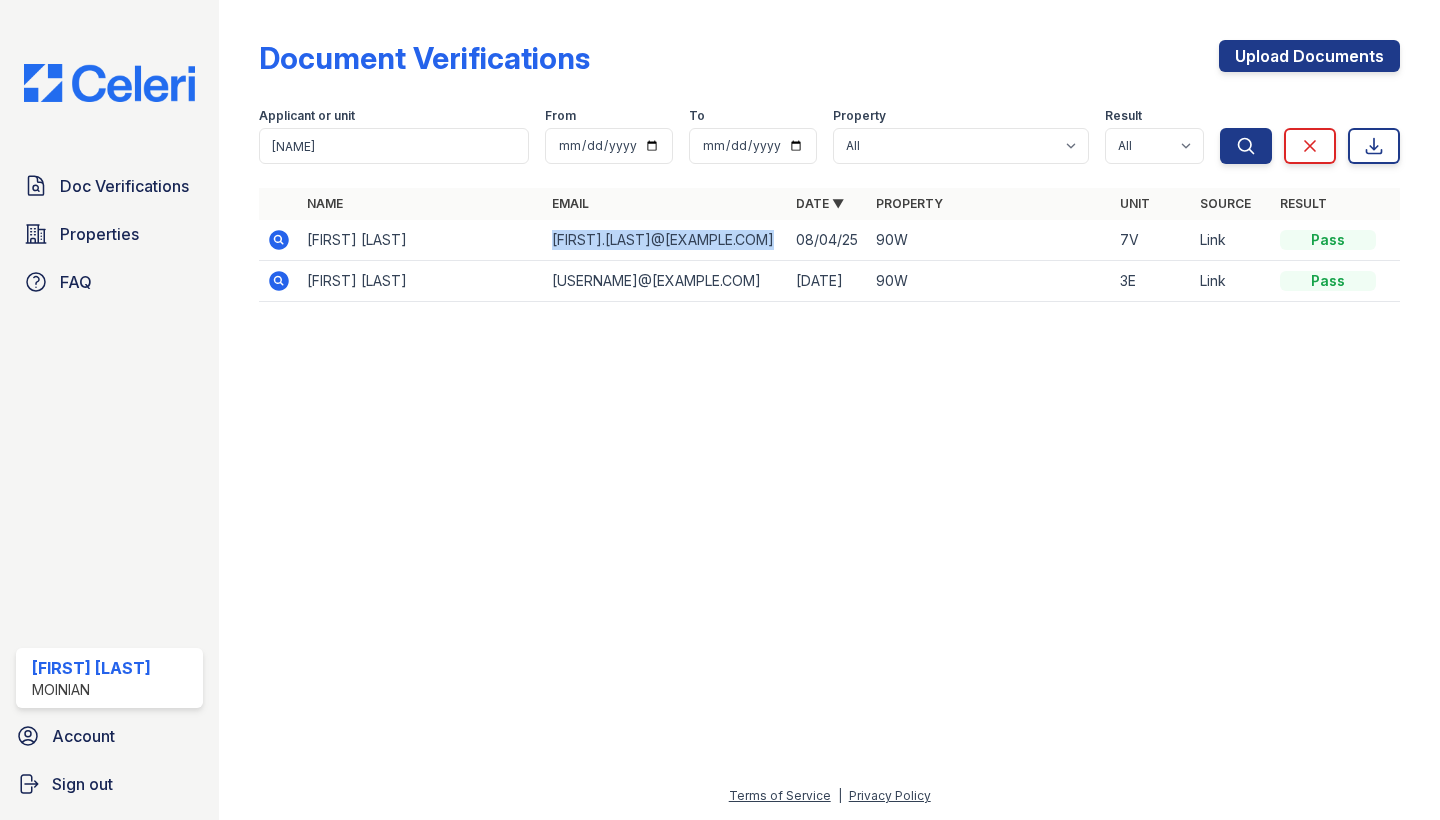 click on "elise.petruska@gmail.com" at bounding box center [666, 240] 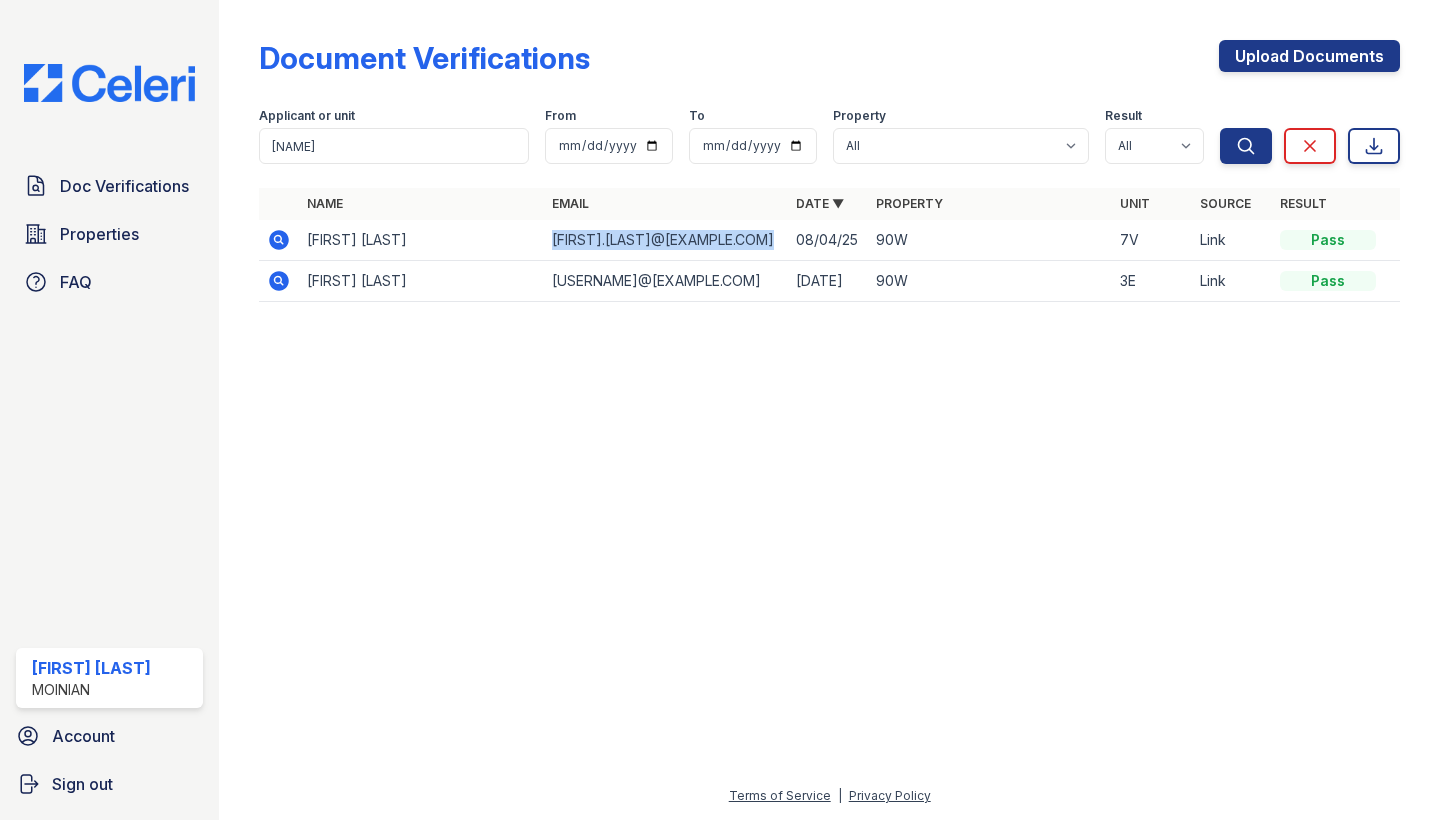 click 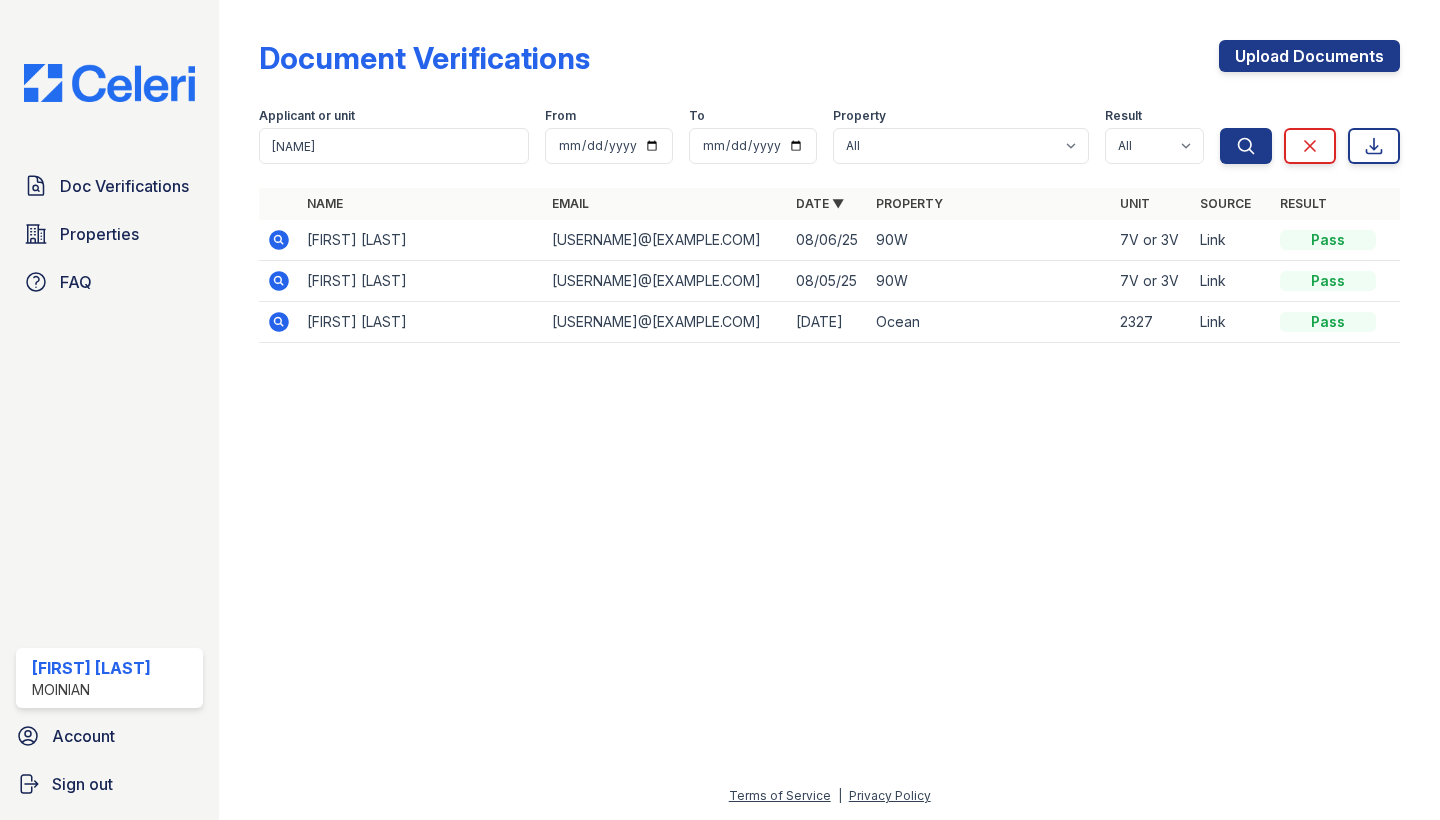 click 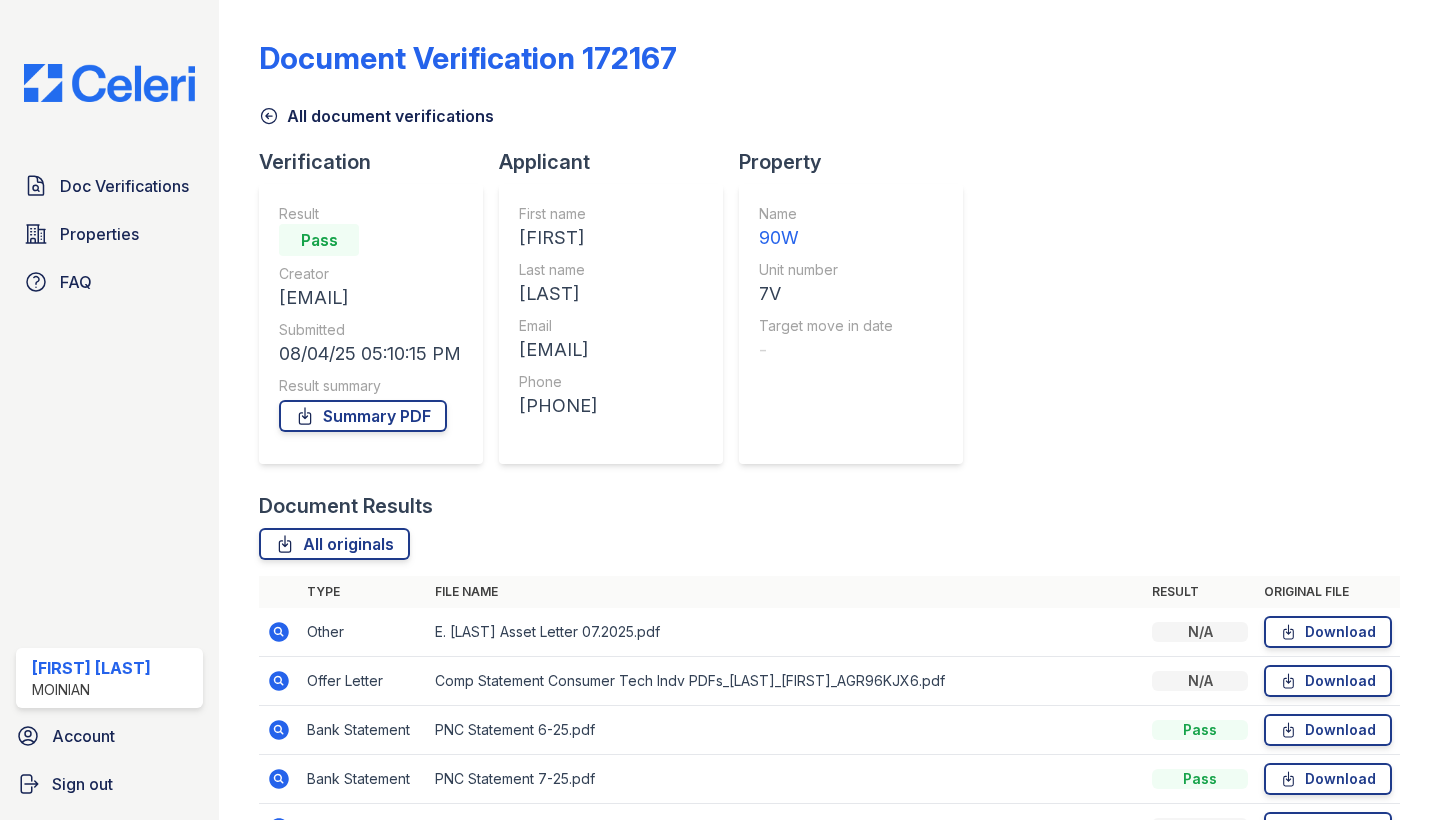 scroll, scrollTop: 0, scrollLeft: 0, axis: both 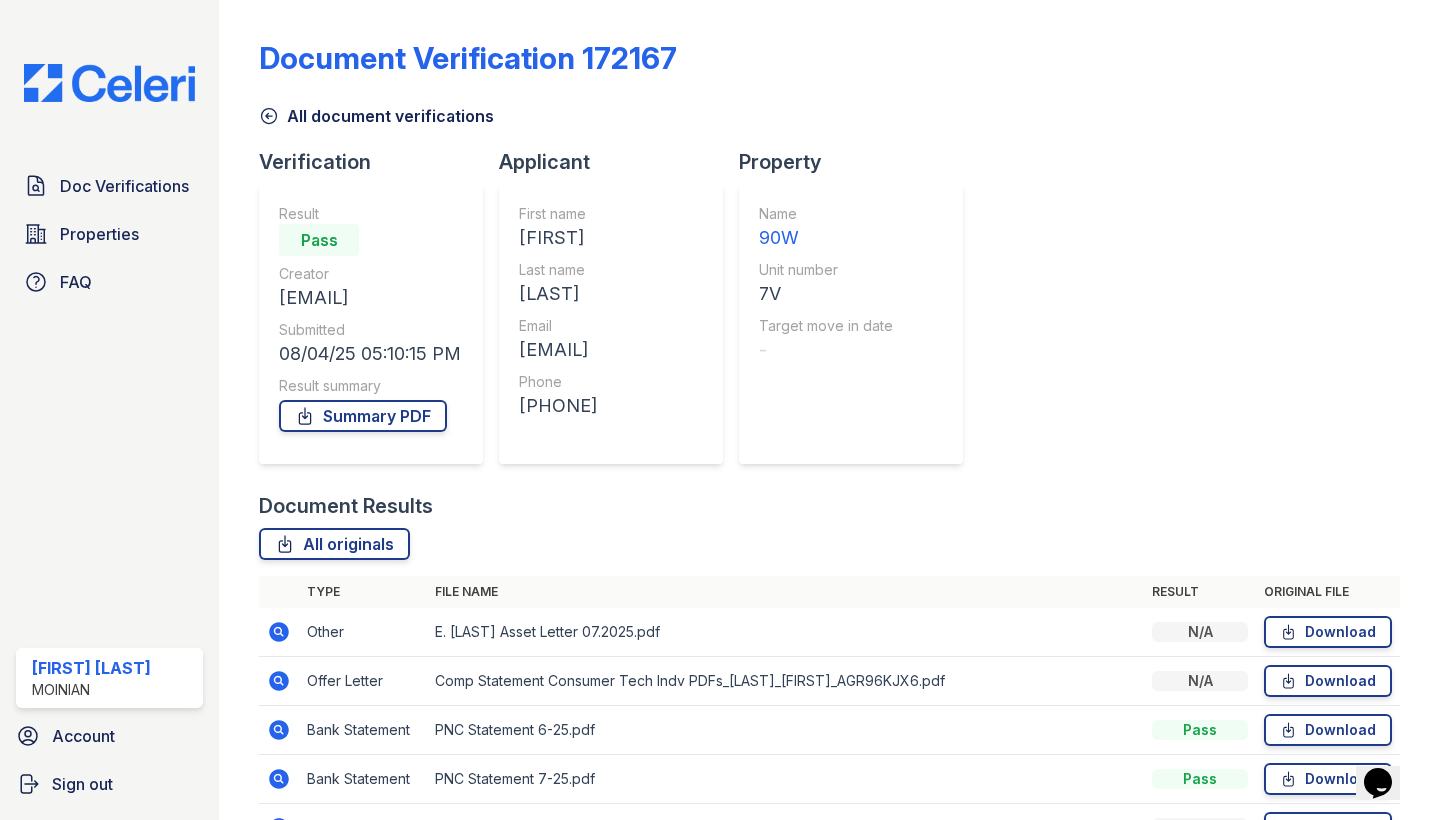 drag, startPoint x: 568, startPoint y: 406, endPoint x: 782, endPoint y: 430, distance: 215.34158 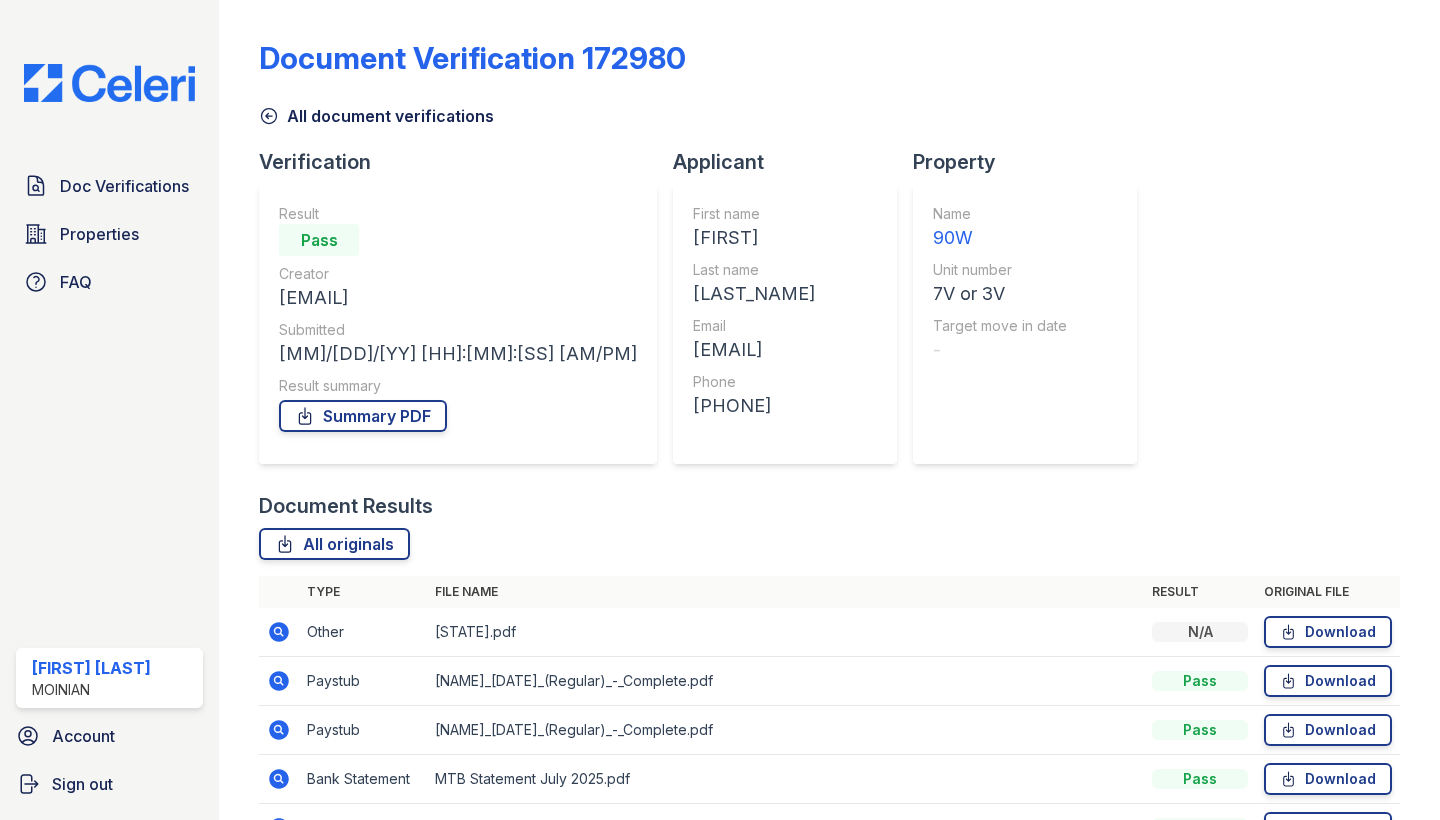 scroll, scrollTop: 0, scrollLeft: 0, axis: both 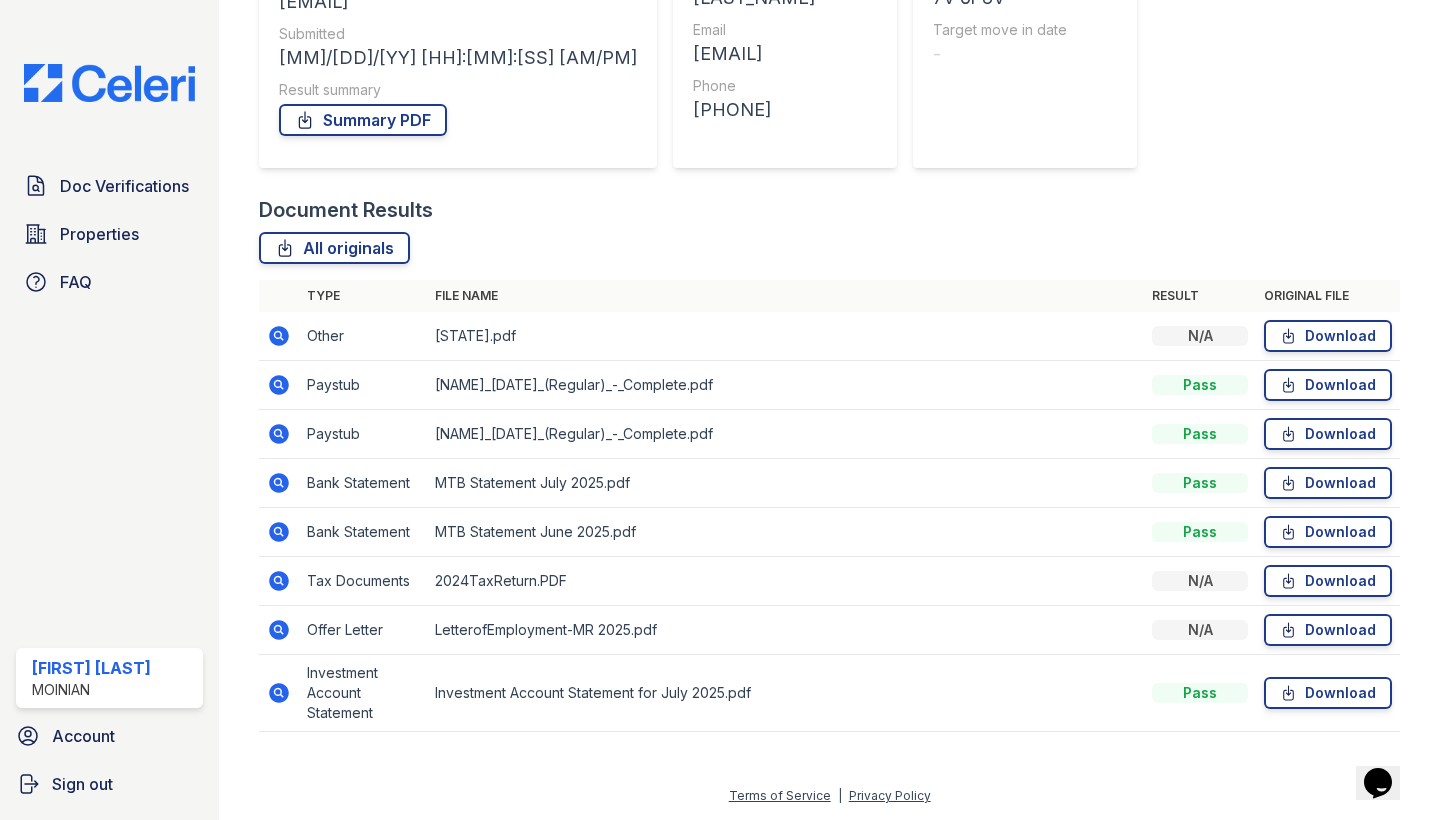 click 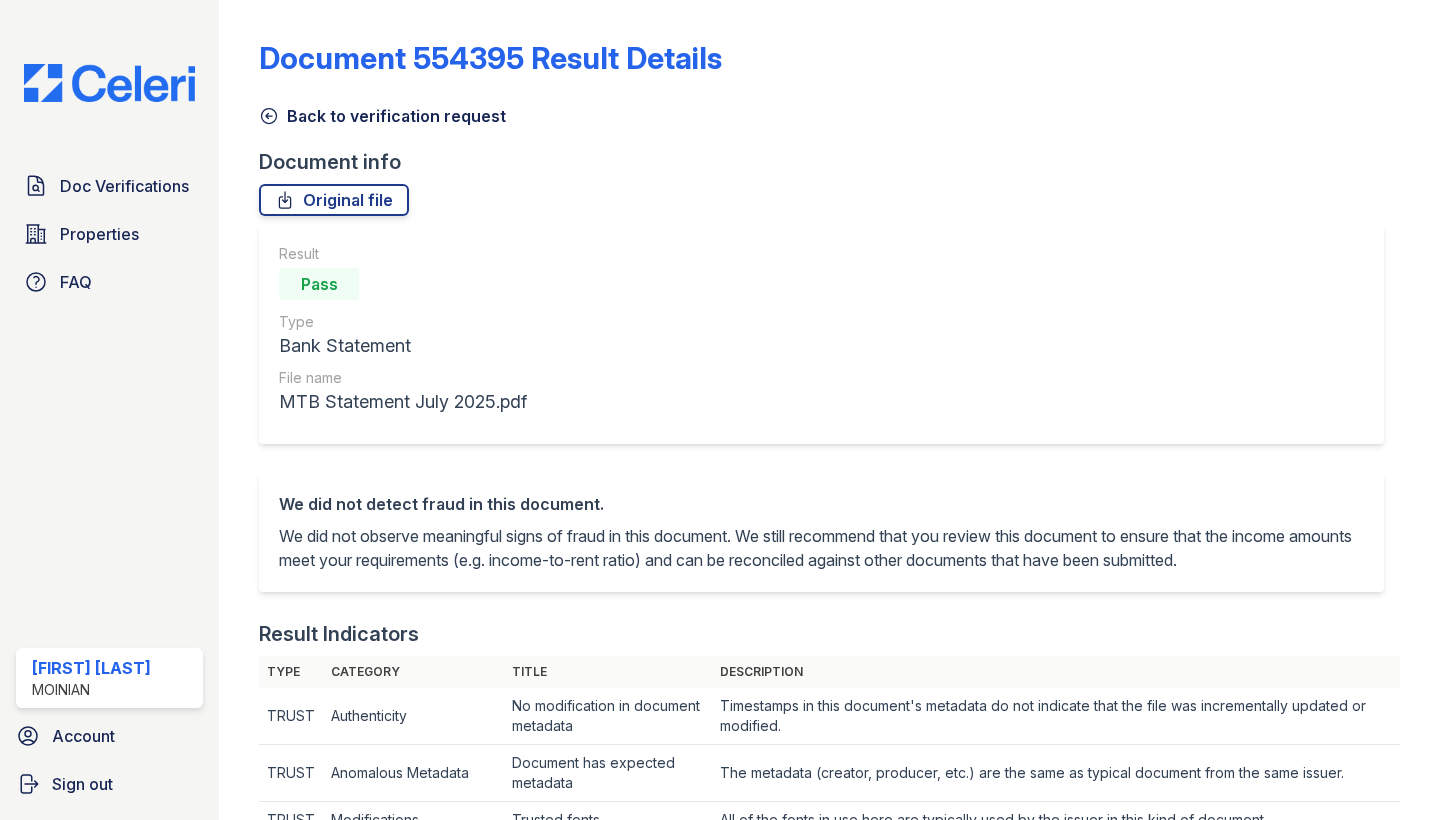 scroll, scrollTop: 0, scrollLeft: 0, axis: both 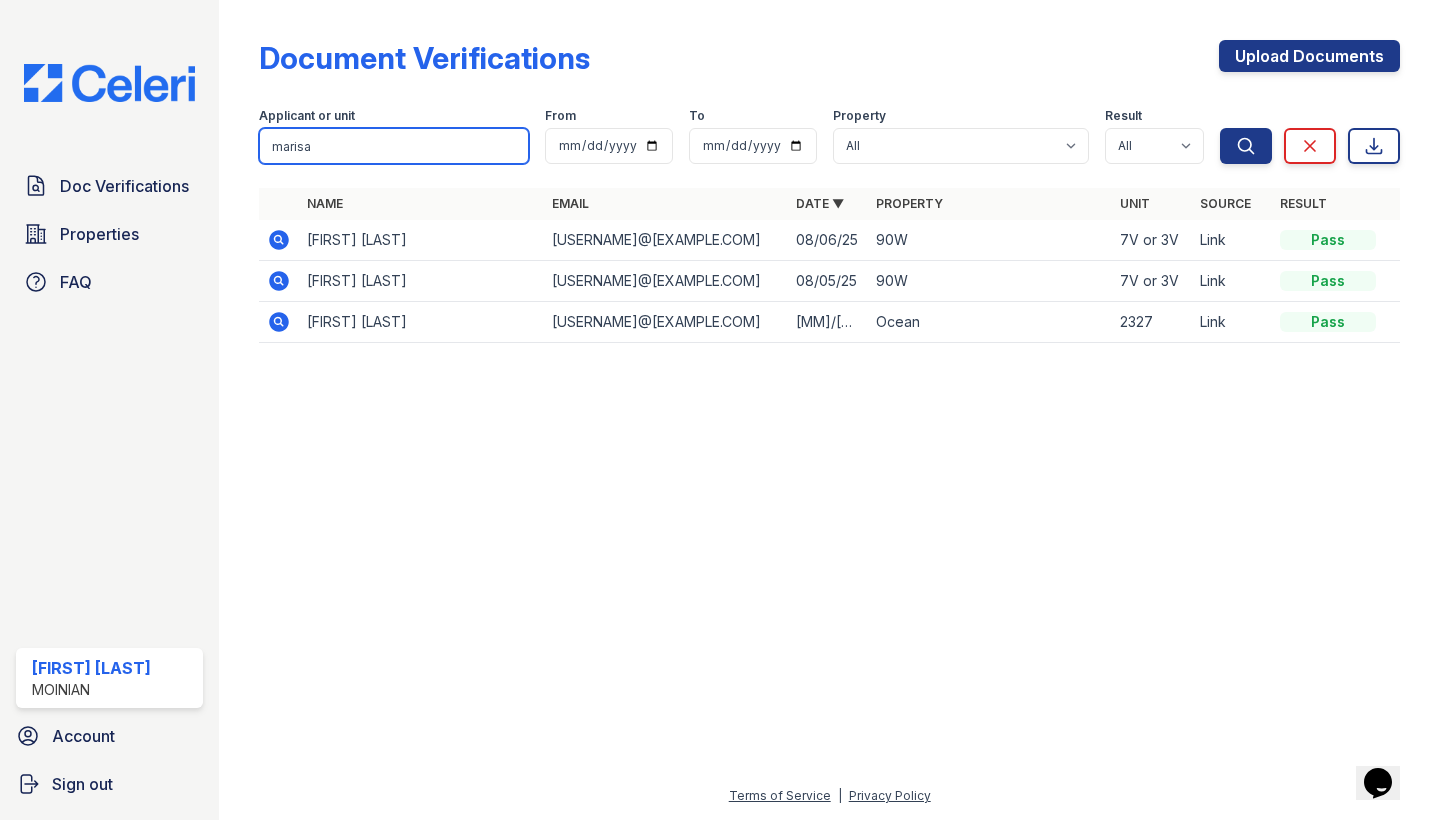 click on "marisa" at bounding box center (394, 146) 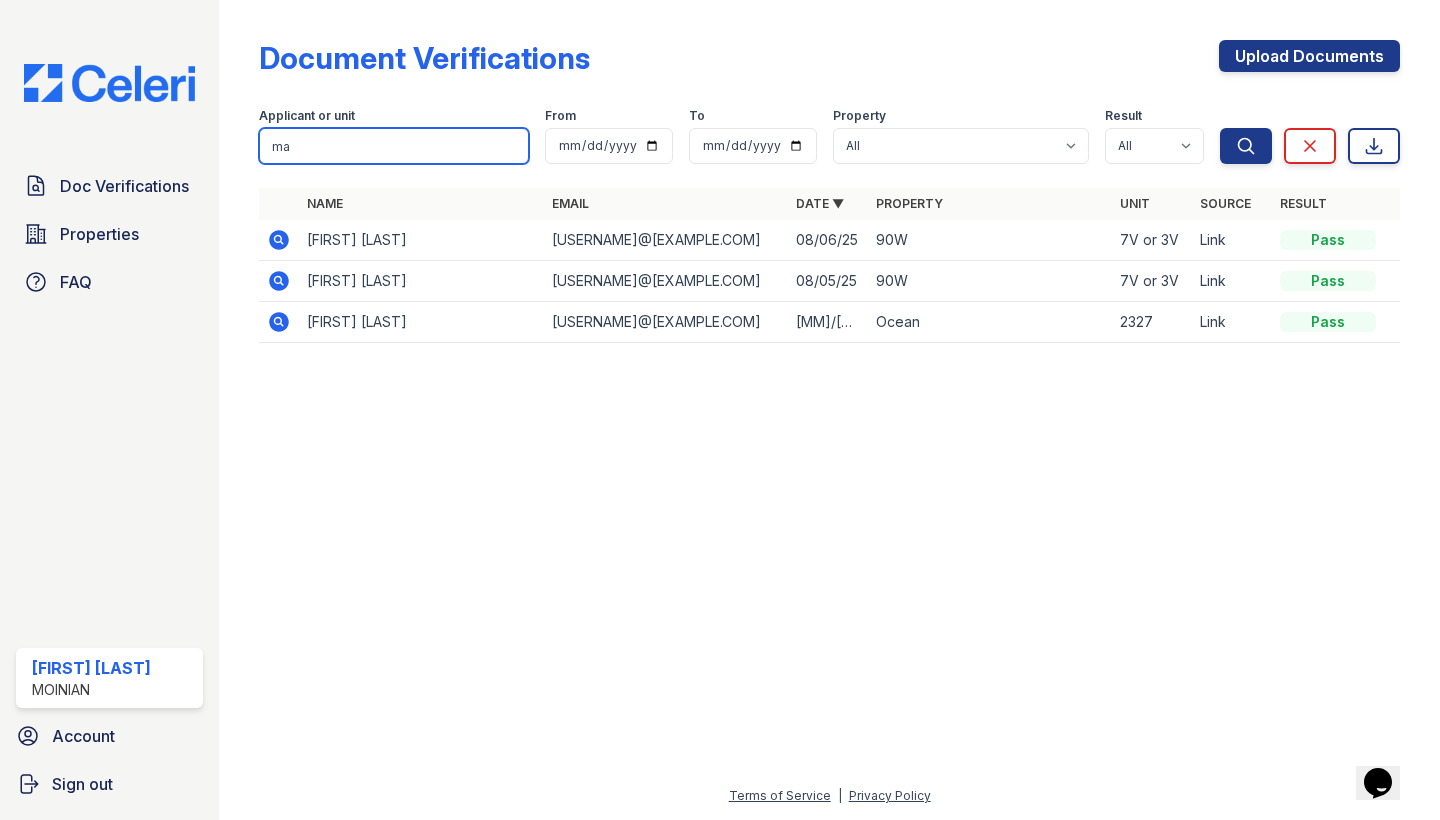 type on "m" 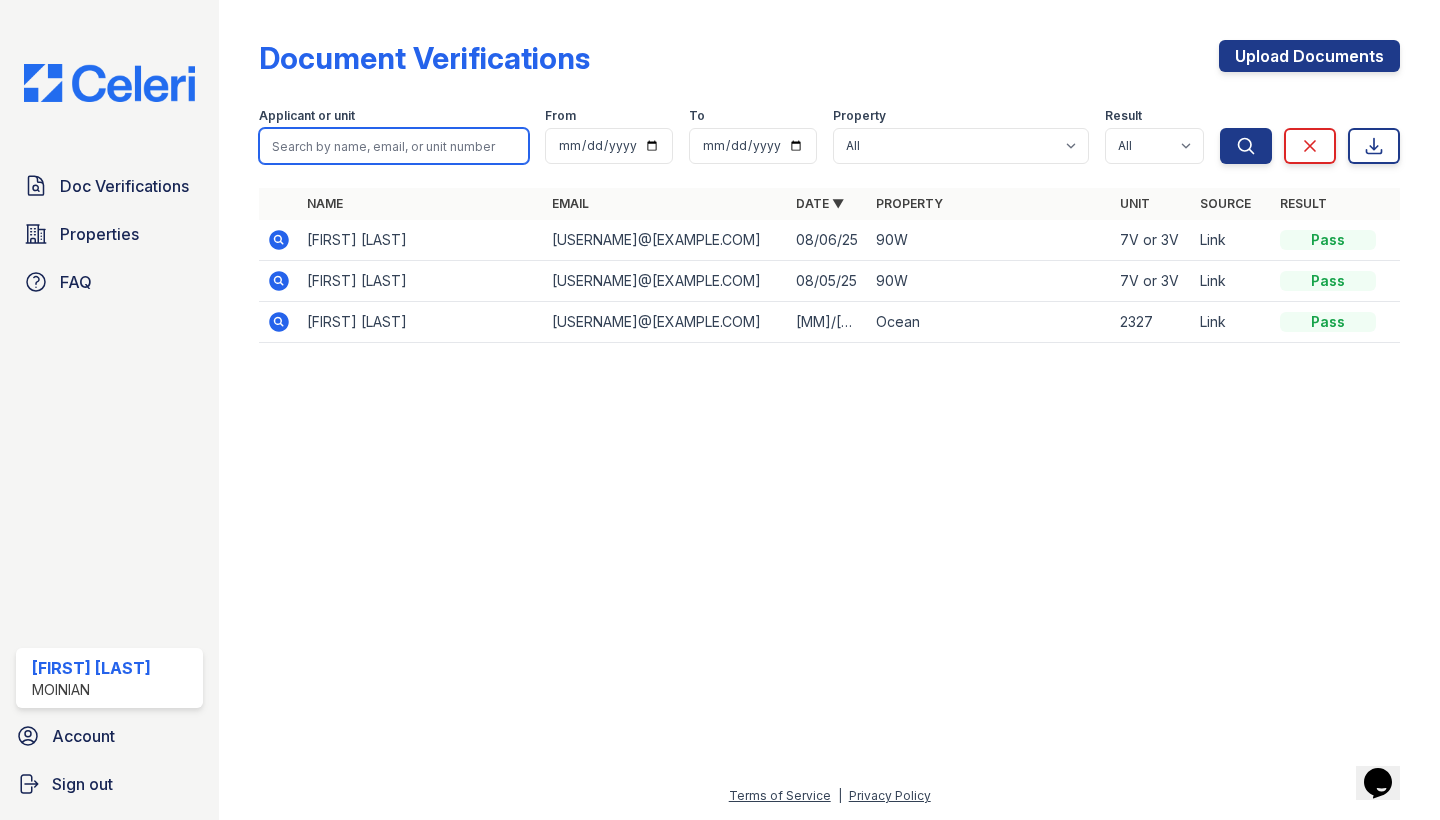paste on "[FIRST]" 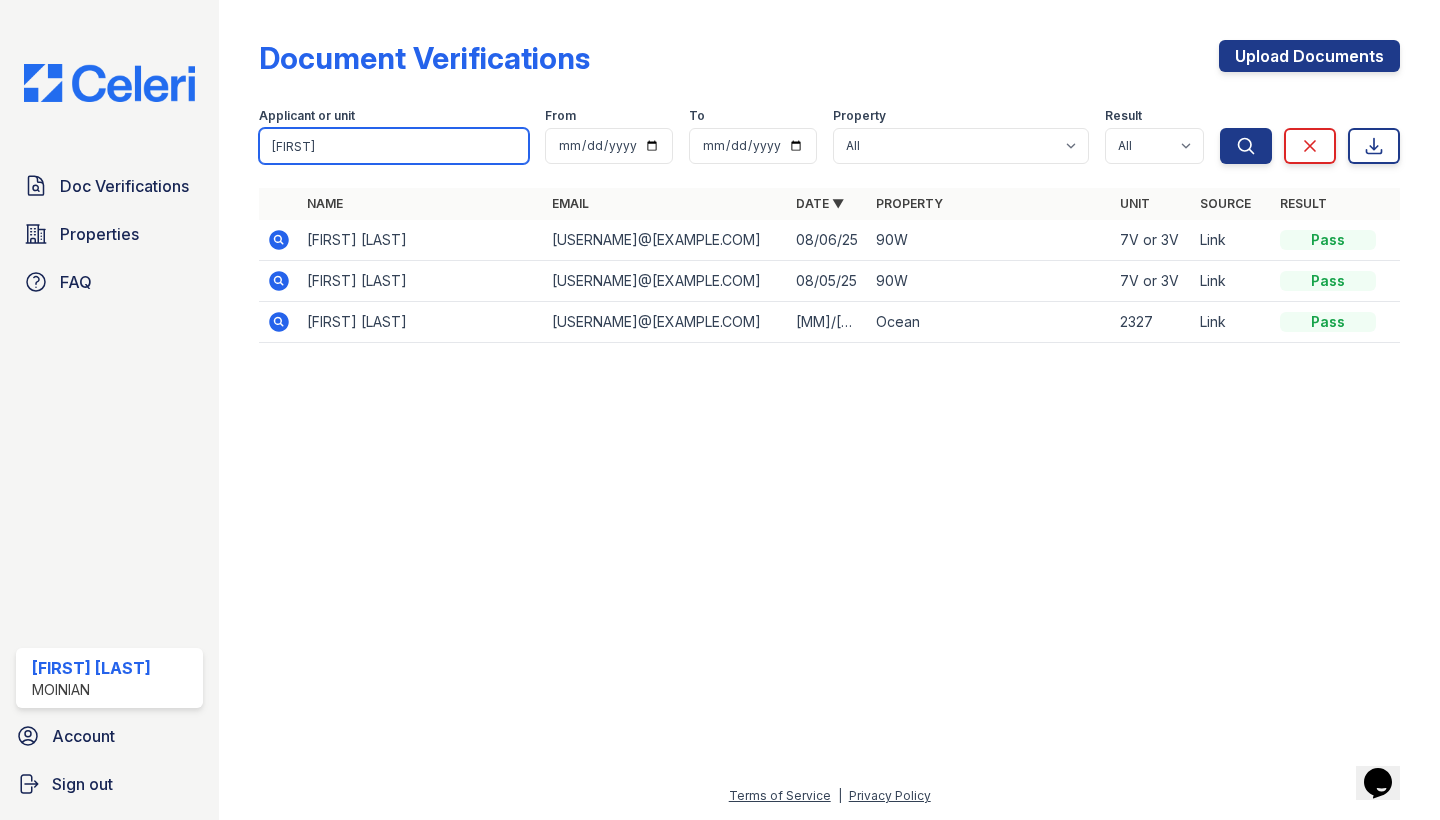 type on "[FIRST]" 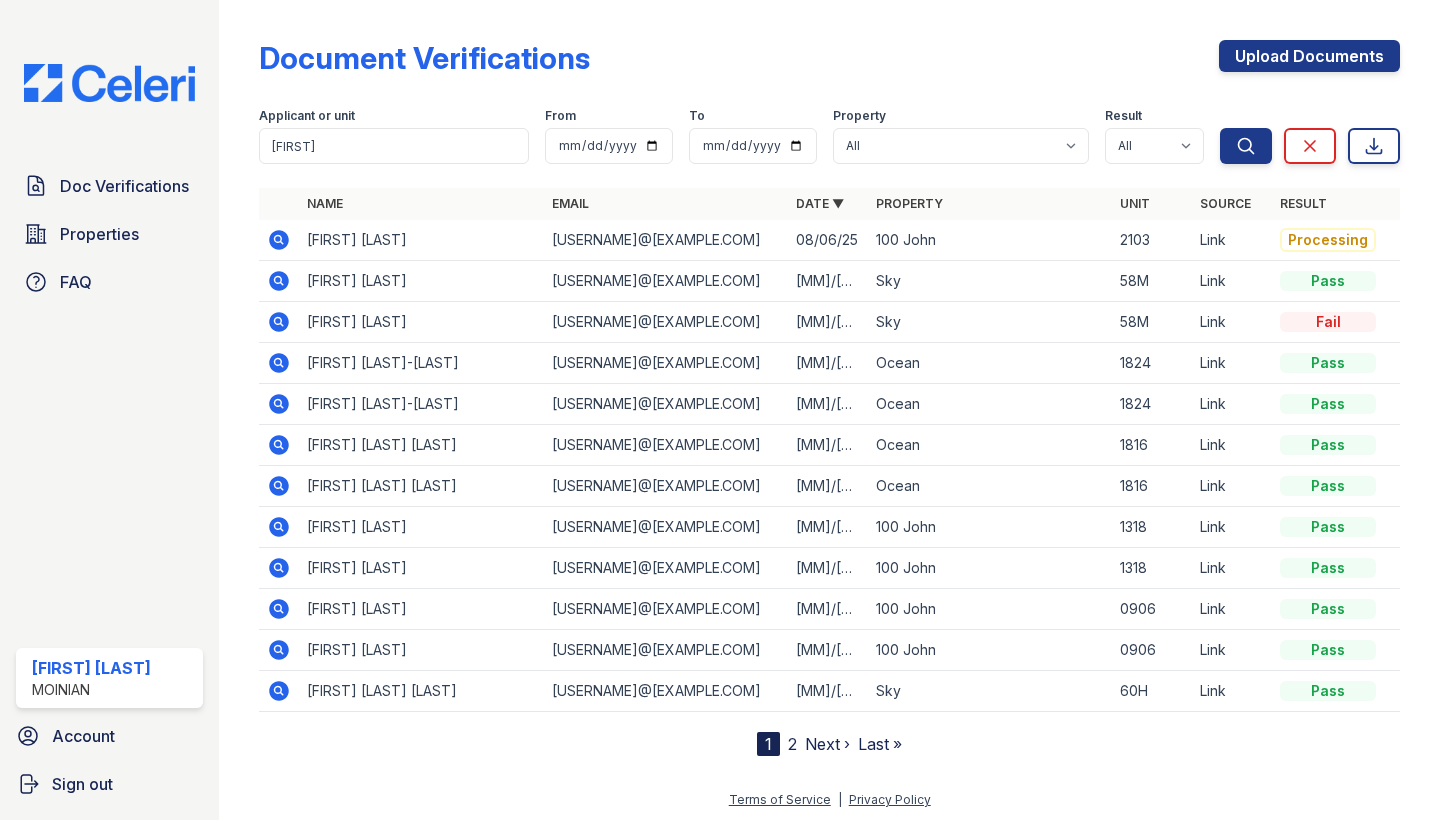 click 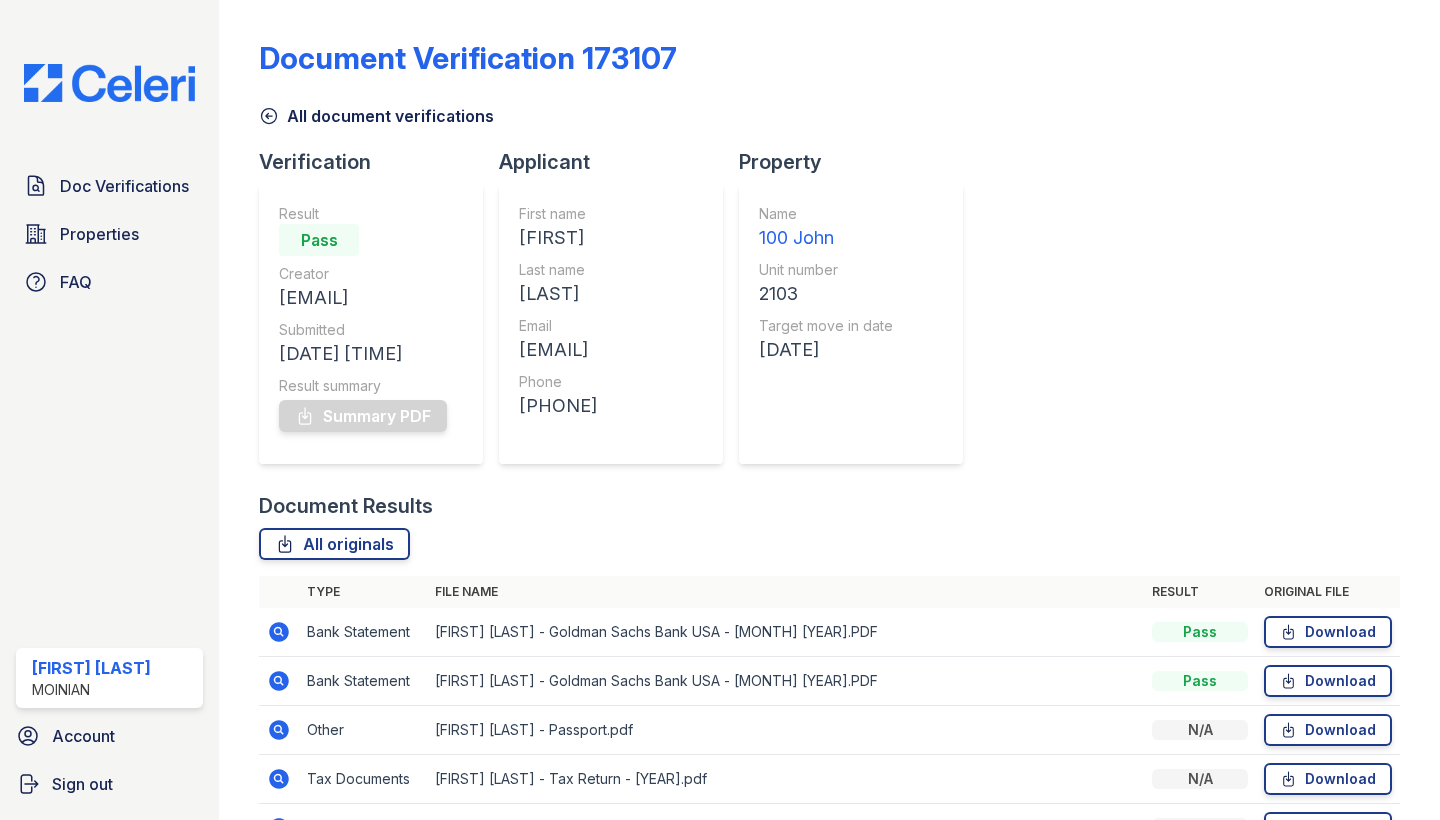 scroll, scrollTop: 0, scrollLeft: 0, axis: both 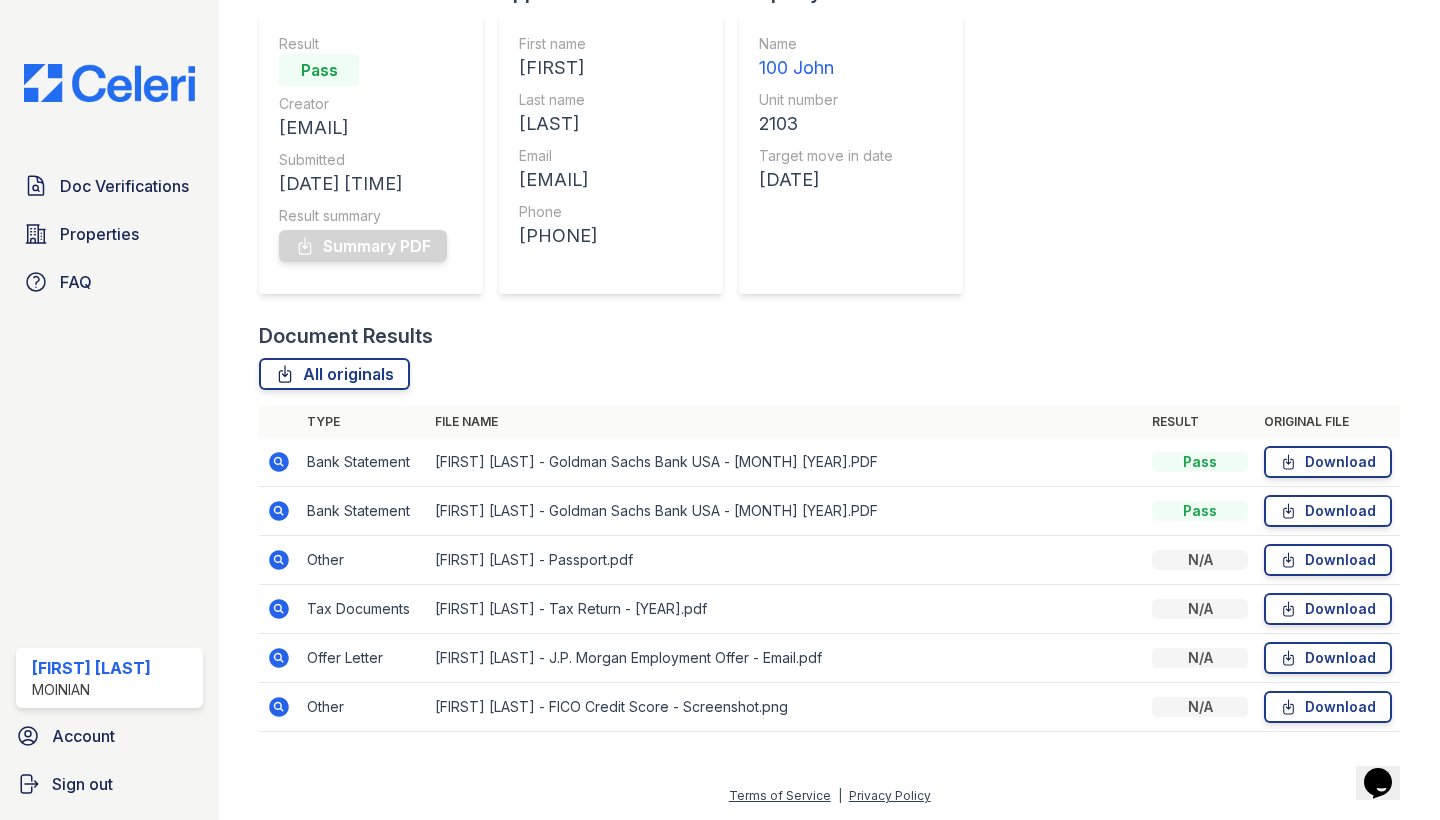 click 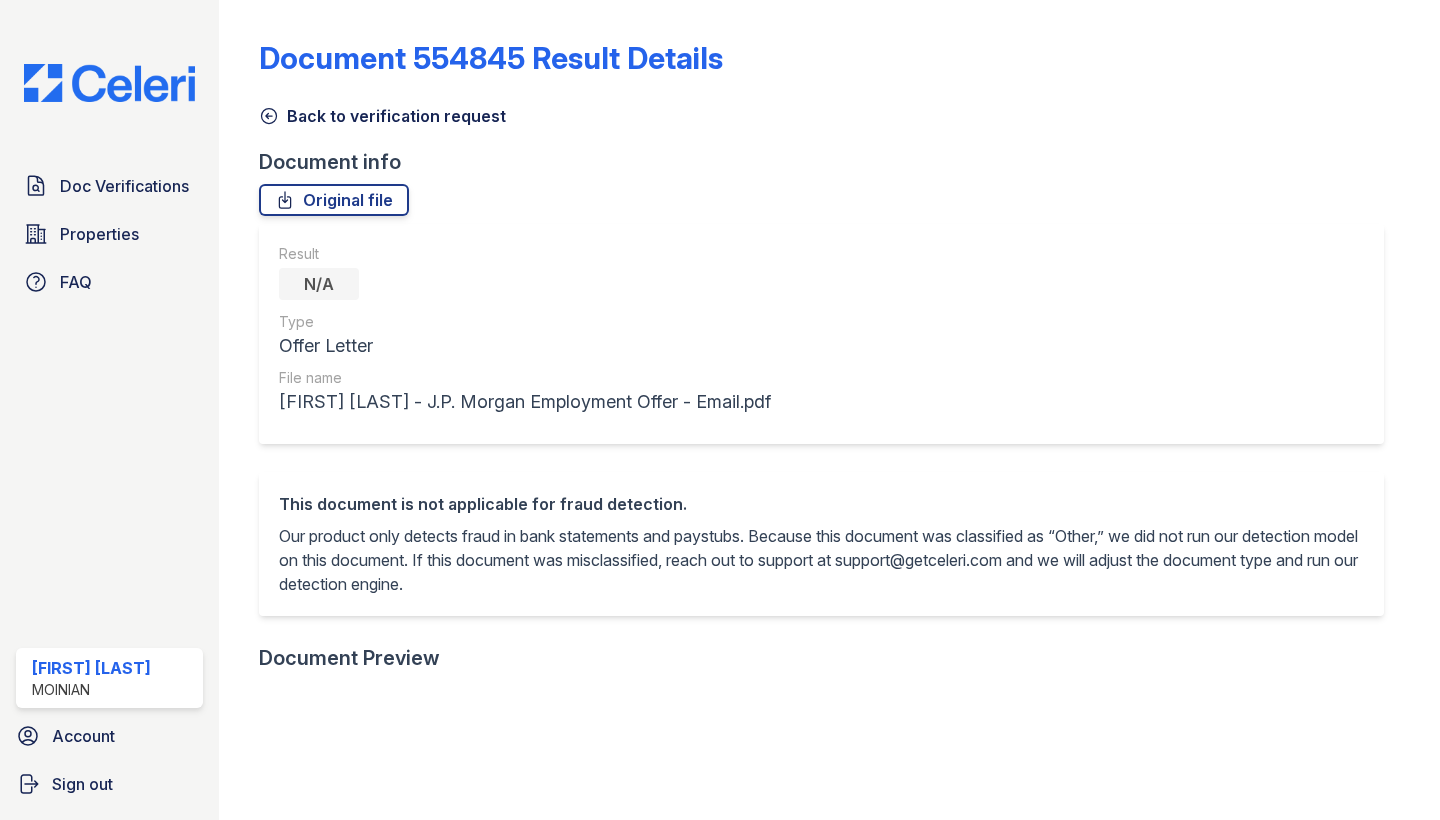 scroll, scrollTop: 0, scrollLeft: 0, axis: both 